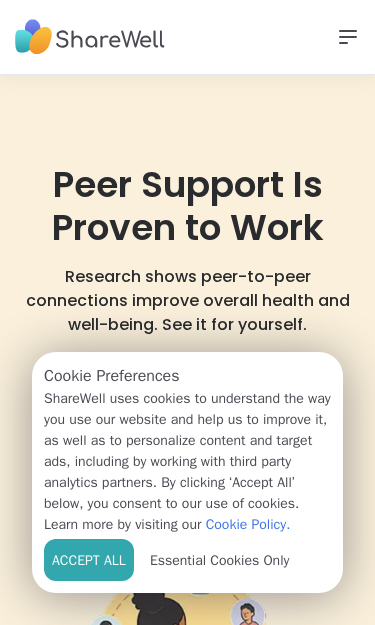 scroll, scrollTop: 0, scrollLeft: 0, axis: both 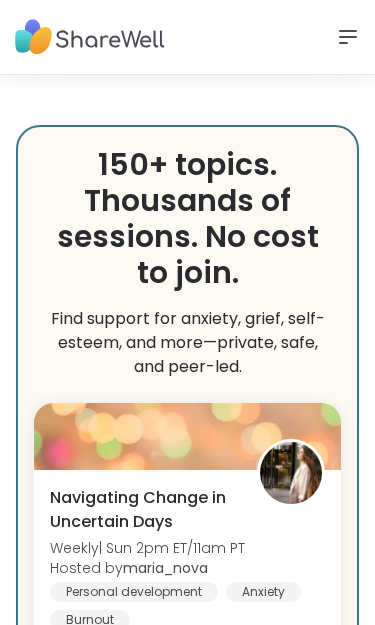 click on "[NUMBER]+ topics. Thousands of sessions. No cost to join. Find support for anxiety, grief, self-esteem, and more—private, safe, and peer-led. Popular Self-care Healthy habits Mental health Relationships Body doubling All topics > Navigating Change in Uncertain Days Weekly  | Sun 2pm ET/11am PT Hosted by  [USERNAME] Personal development Anxiety Burnout View host profile Natural Healing & Balance Weekly  | Sun 2pm ET/11am PT Hosted by  [USERNAME] Self-care Meditation Breathwork View host profile Pro Session Unbreakable: Cultivating Inner Strength Weekly  | Tues 5pm ET/2pm PT Hosted by  [USERNAME] Healing General mental health Emotional regulation View host profile Pro Session Healing Emotional Wounds: Power & Self-Worth Weekly  | Mon 7pm ET/4pm PT Hosted by  [USERNAME] Emotional abuse Self-esteem Moving forward View host profile Meditation Practice Circle Weekly  | Tues 1pm ET/10am PT Hosted by  [USERNAME] Anxiety Meditation Breathwork View host profile Health Challenges and/or Chronic Pain Weekly [USERNAME]" at bounding box center (187, 738) 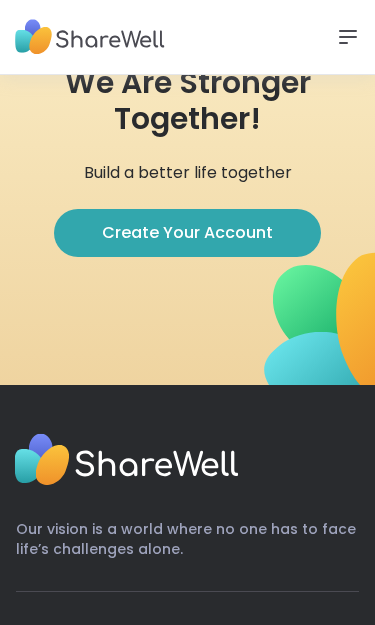 scroll, scrollTop: 7055, scrollLeft: 0, axis: vertical 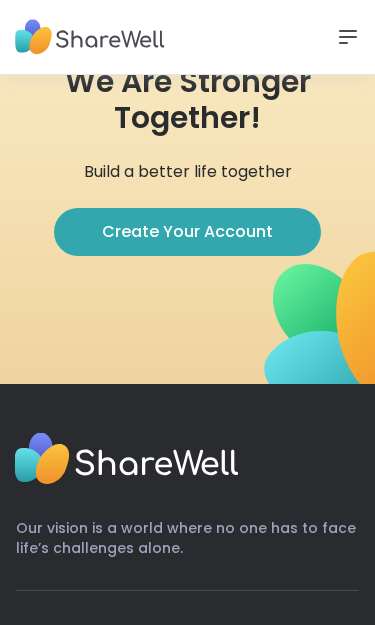 click on "Create Your Account" at bounding box center (187, 232) 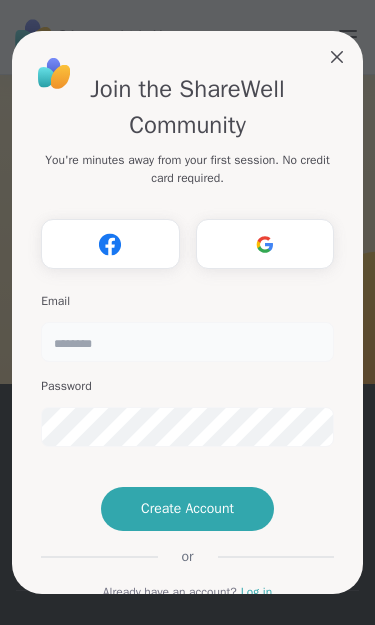 click at bounding box center [187, 342] 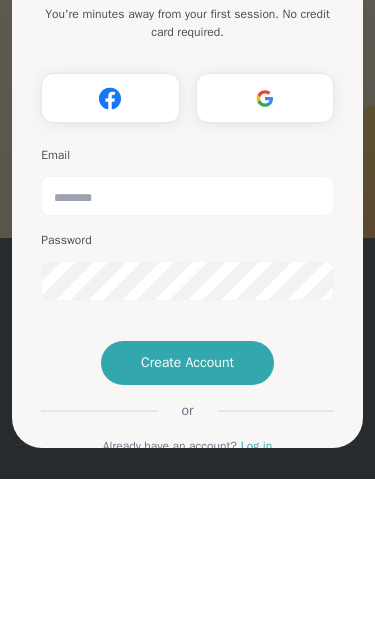 scroll, scrollTop: 7201, scrollLeft: 0, axis: vertical 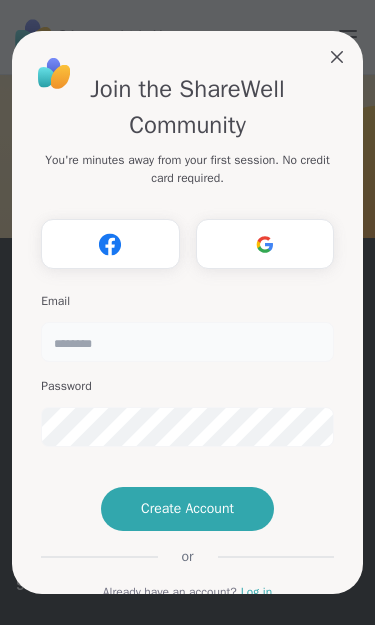 click at bounding box center (187, 342) 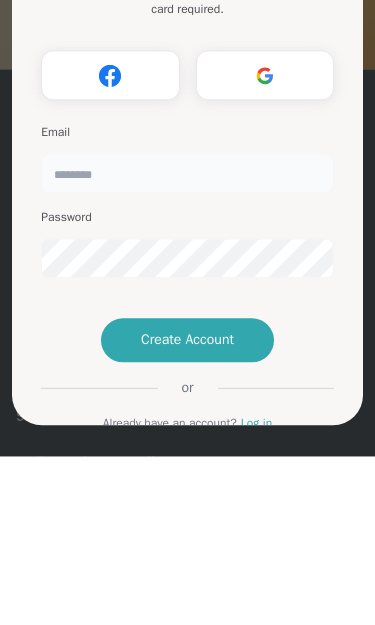 type on "**********" 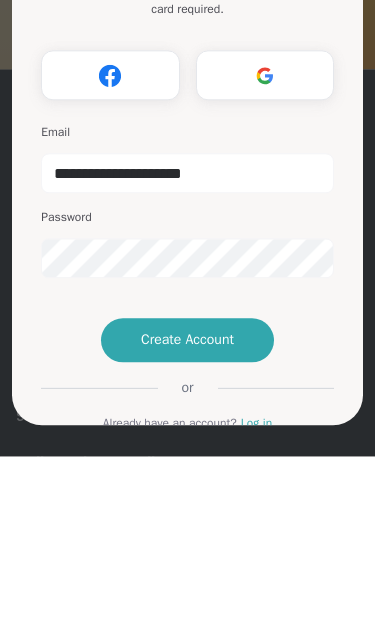 scroll, scrollTop: 7352, scrollLeft: 0, axis: vertical 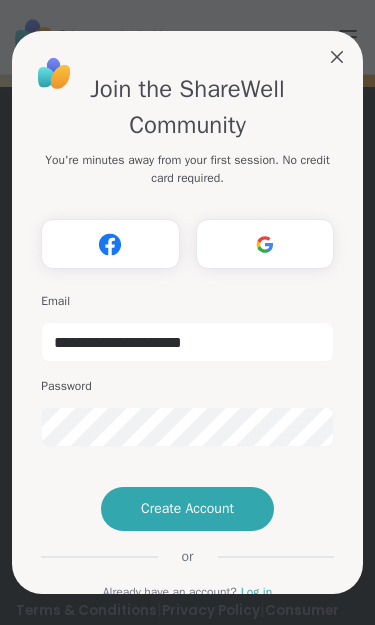 click on "Create Account" at bounding box center [187, 509] 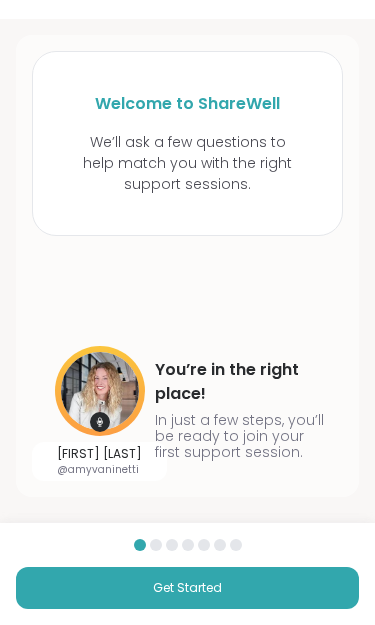 scroll, scrollTop: 0, scrollLeft: 0, axis: both 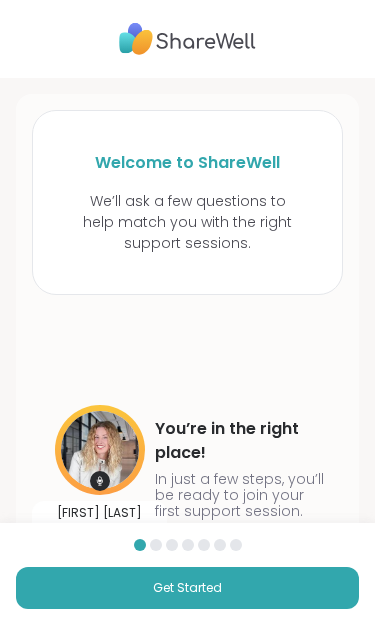 click on "Get Started" at bounding box center [187, 588] 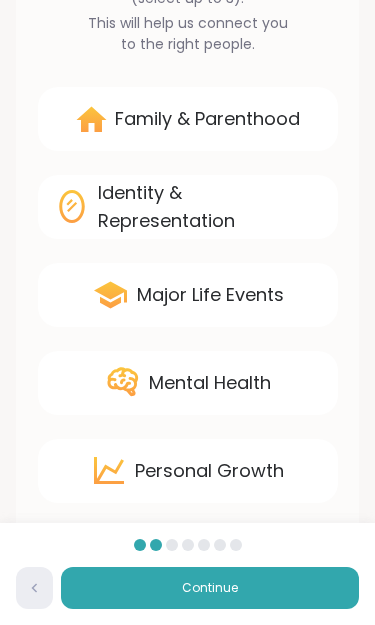 scroll, scrollTop: 199, scrollLeft: 0, axis: vertical 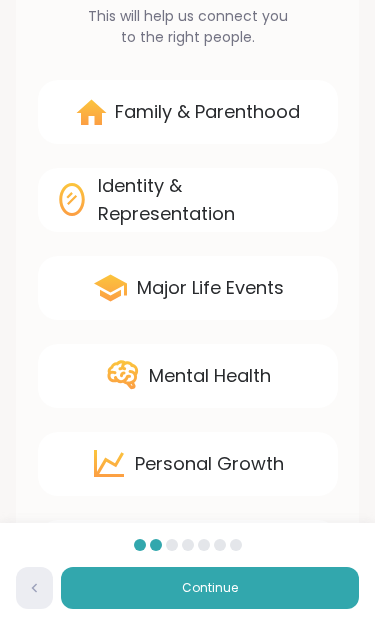 click on "Mental Health" at bounding box center (210, 376) 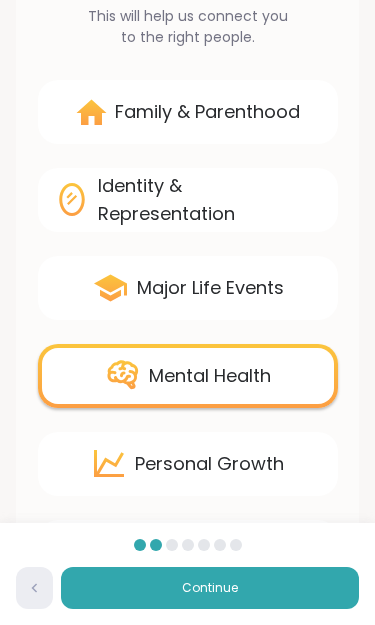click on "Major Life Events" at bounding box center [210, 288] 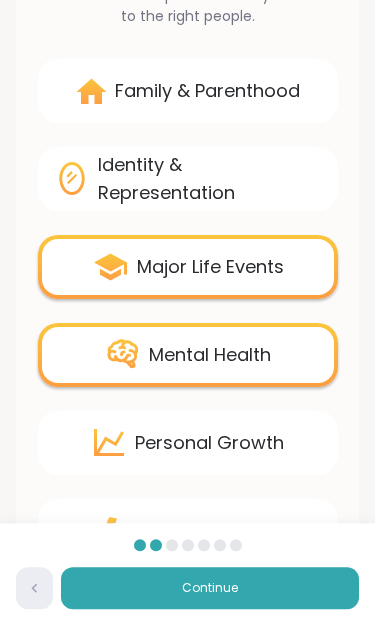 scroll, scrollTop: 247, scrollLeft: 0, axis: vertical 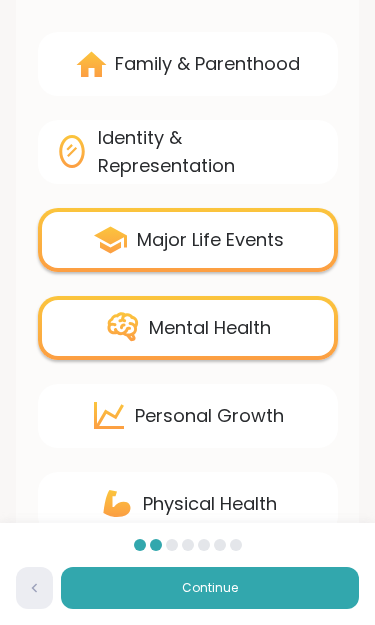 click on "Personal Growth" at bounding box center (209, 416) 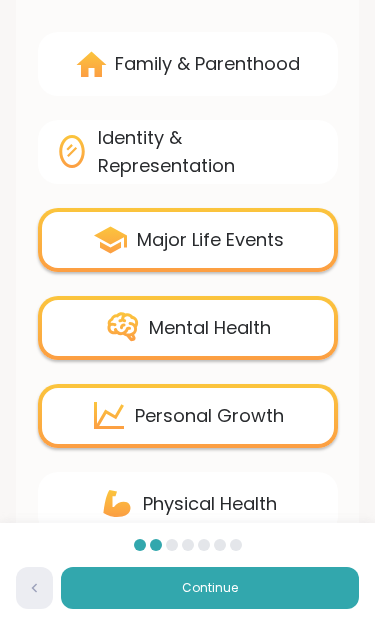 click on "Continue" at bounding box center (210, 588) 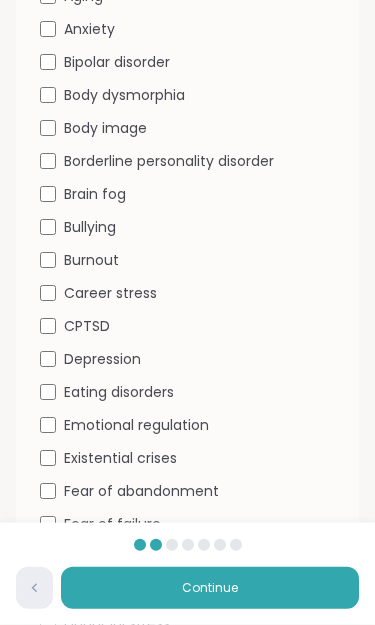 scroll, scrollTop: 414, scrollLeft: 0, axis: vertical 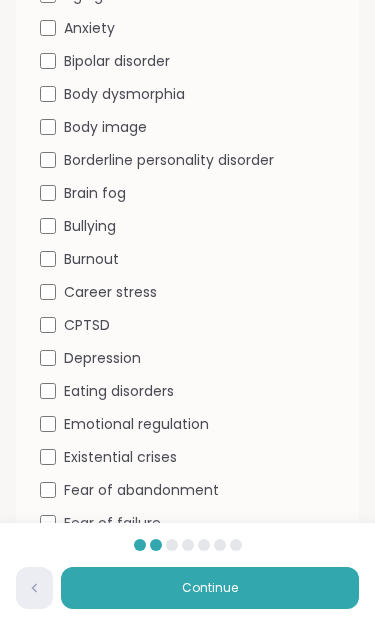 click on "Fear of failure" at bounding box center [112, 523] 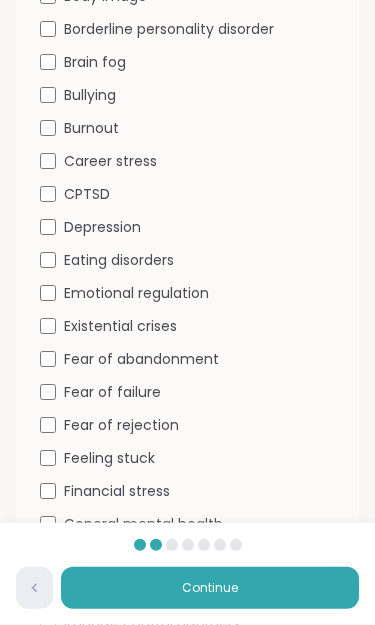 scroll, scrollTop: 546, scrollLeft: 0, axis: vertical 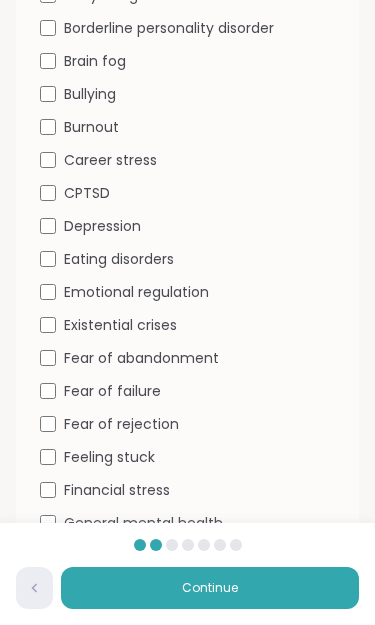 click on "General mental health" at bounding box center (187, 523) 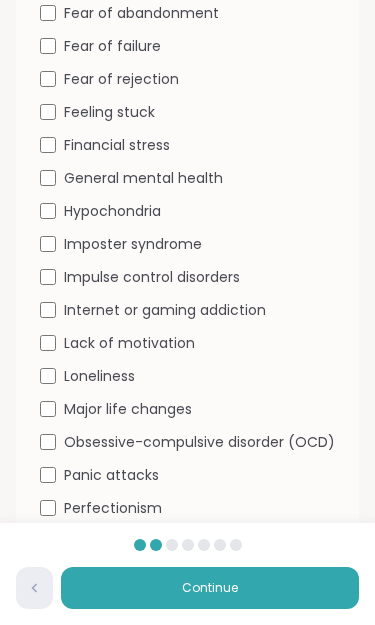 scroll, scrollTop: 892, scrollLeft: 0, axis: vertical 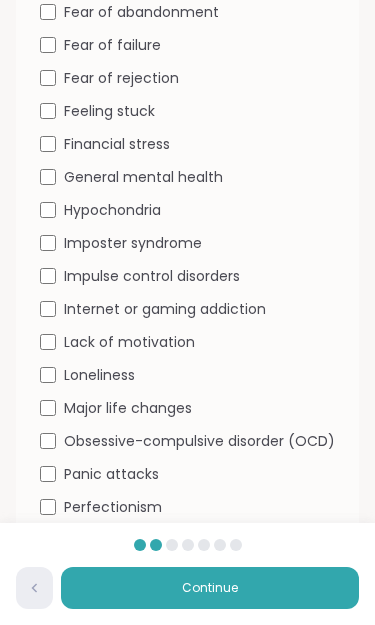 click on "Panic attacks" at bounding box center [187, 474] 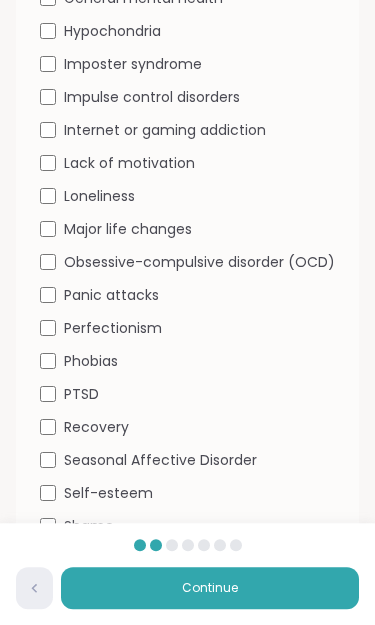 scroll, scrollTop: 1214, scrollLeft: 0, axis: vertical 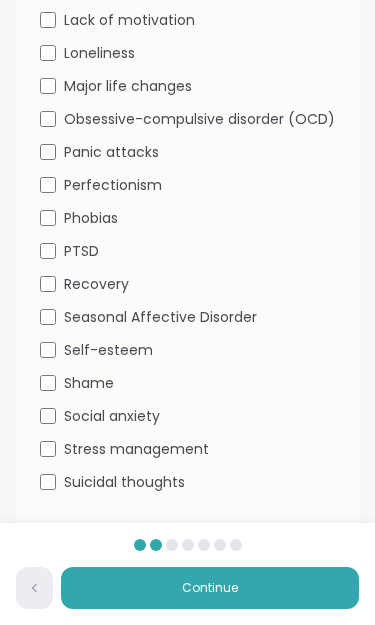click on "Stress management" at bounding box center (136, 449) 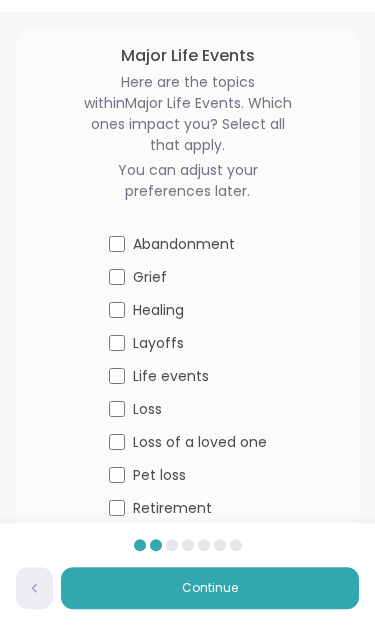 scroll, scrollTop: 69, scrollLeft: 0, axis: vertical 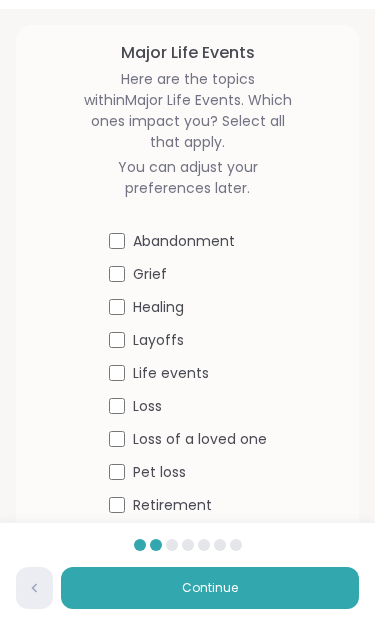 click on "Life events" at bounding box center [188, 373] 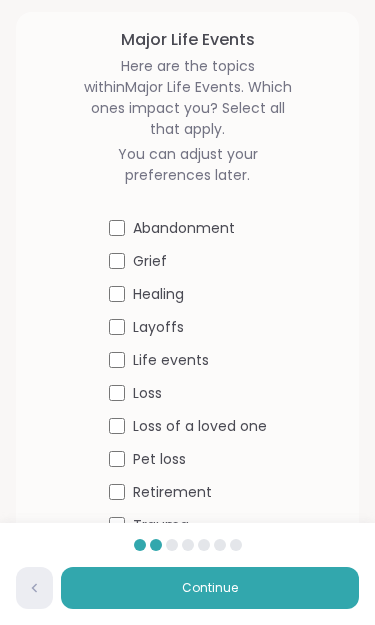 scroll, scrollTop: 191, scrollLeft: 0, axis: vertical 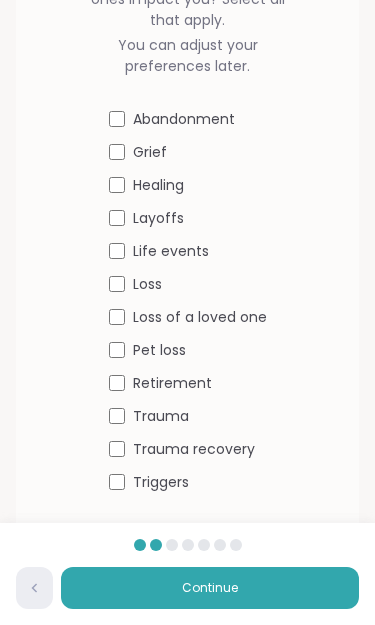 click on "Continue" at bounding box center [210, 588] 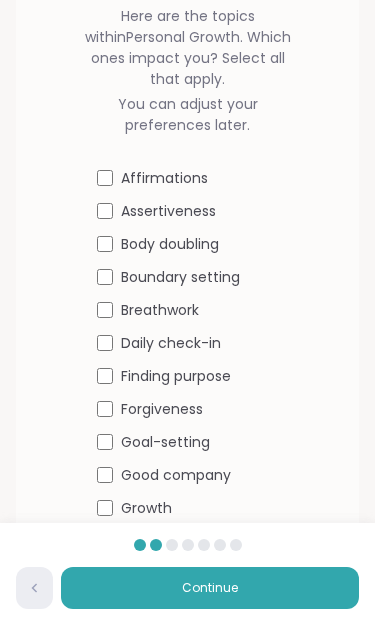 scroll, scrollTop: 132, scrollLeft: 0, axis: vertical 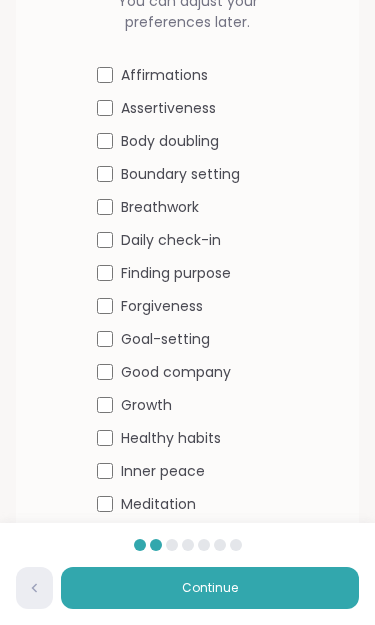 click on "Growth" at bounding box center [188, 405] 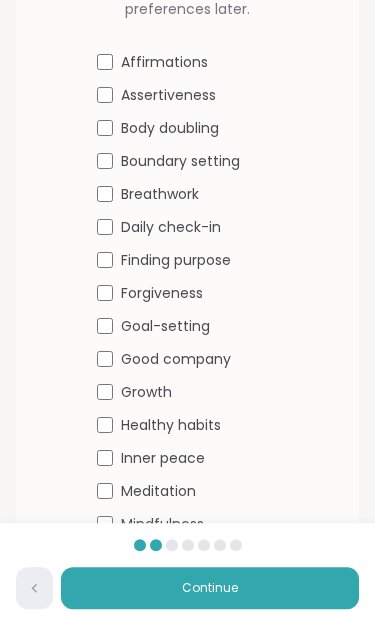 scroll, scrollTop: 350, scrollLeft: 0, axis: vertical 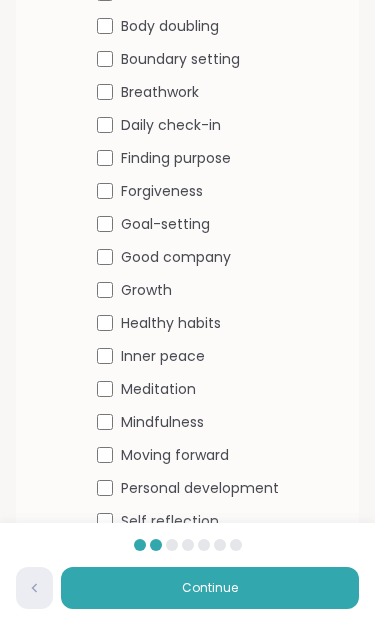 click on "Moving forward" at bounding box center [188, 455] 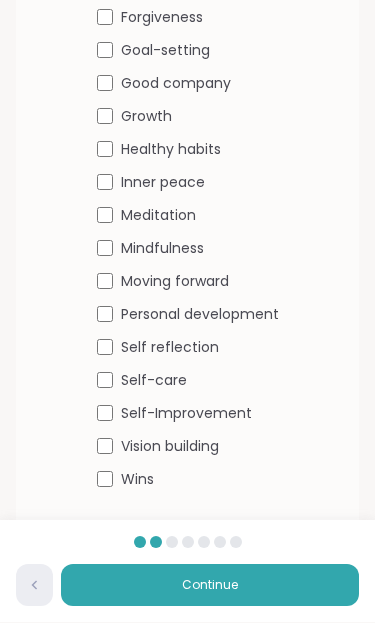 scroll, scrollTop: 521, scrollLeft: 0, axis: vertical 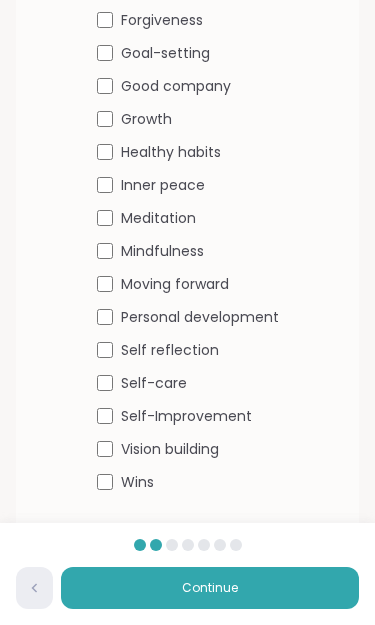 click on "Continue" at bounding box center [210, 588] 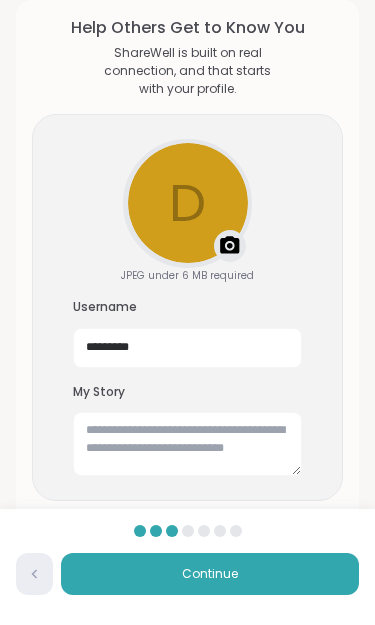 scroll, scrollTop: 78, scrollLeft: 0, axis: vertical 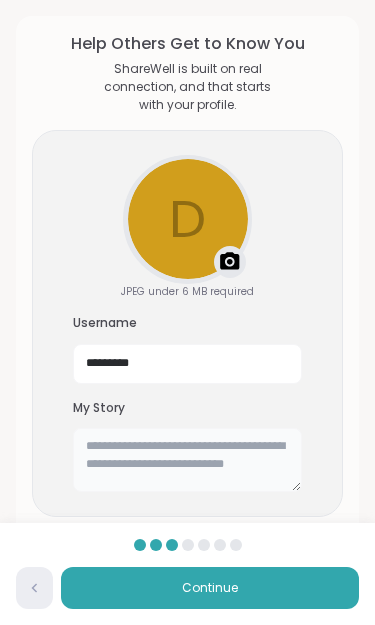 click at bounding box center (187, 460) 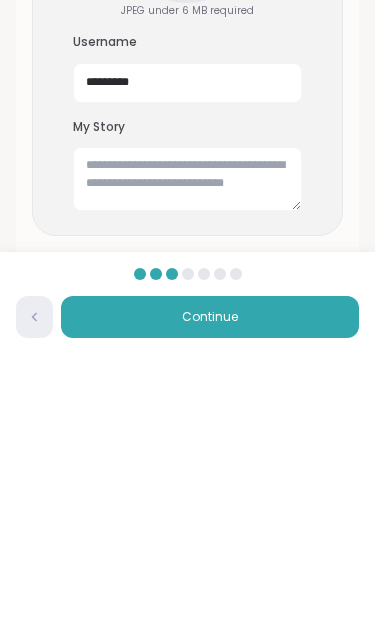 scroll, scrollTop: 78, scrollLeft: 0, axis: vertical 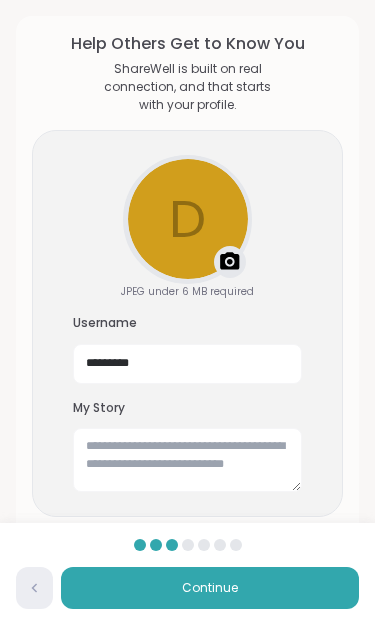 click on "Continue" at bounding box center [210, 588] 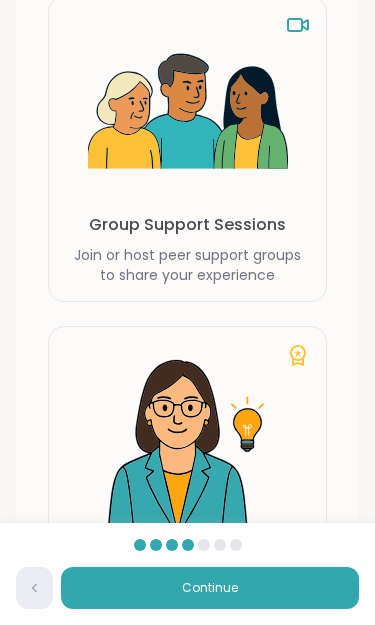 scroll, scrollTop: 271, scrollLeft: 0, axis: vertical 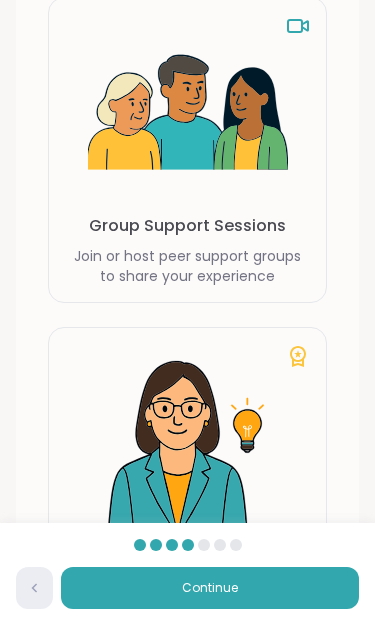 click on "Join or host peer support groups to share your experience" at bounding box center [187, 266] 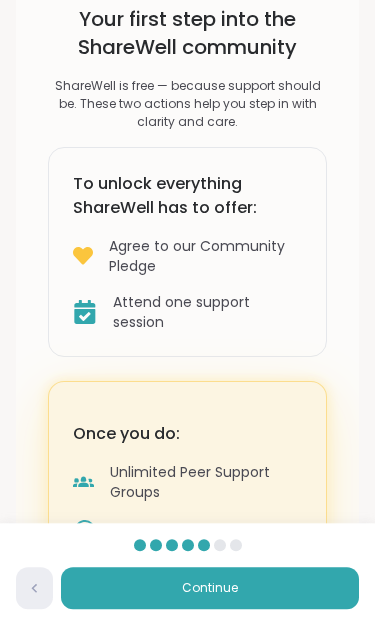 scroll, scrollTop: 208, scrollLeft: 0, axis: vertical 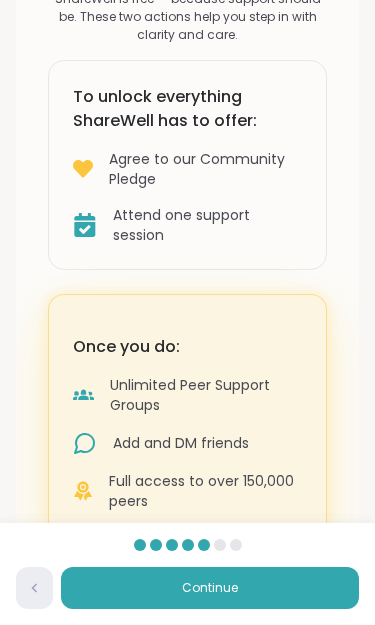 click on "Continue" at bounding box center [210, 588] 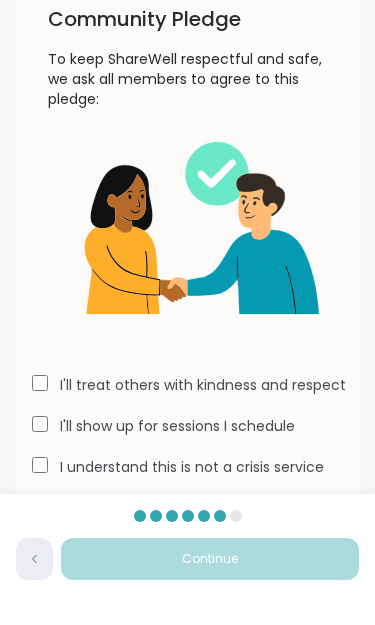 scroll, scrollTop: 75, scrollLeft: 0, axis: vertical 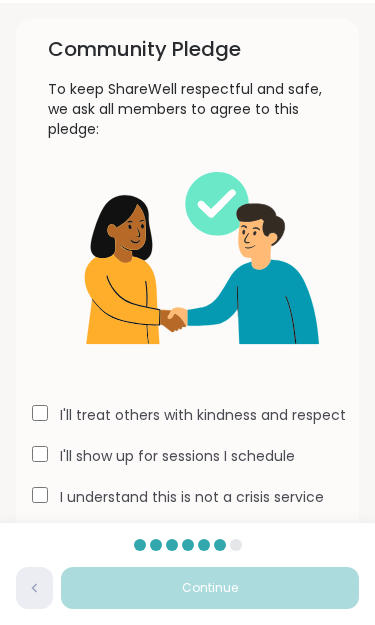 click on "I'll treat others with kindness and respect" at bounding box center (187, 415) 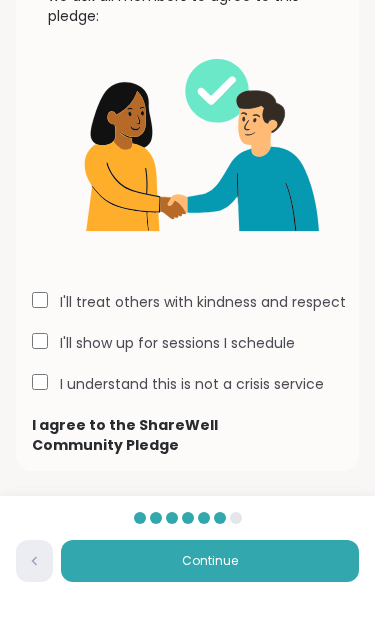 scroll, scrollTop: 161, scrollLeft: 0, axis: vertical 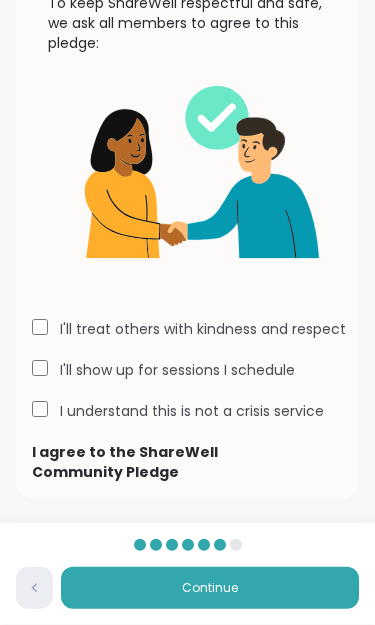click on "Continue" at bounding box center (210, 588) 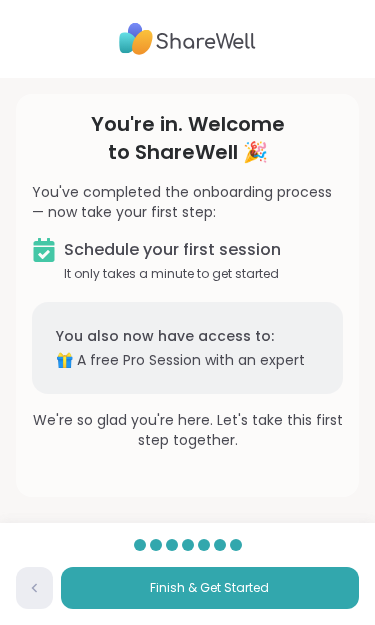 click on "Finish & Get Started" at bounding box center (210, 588) 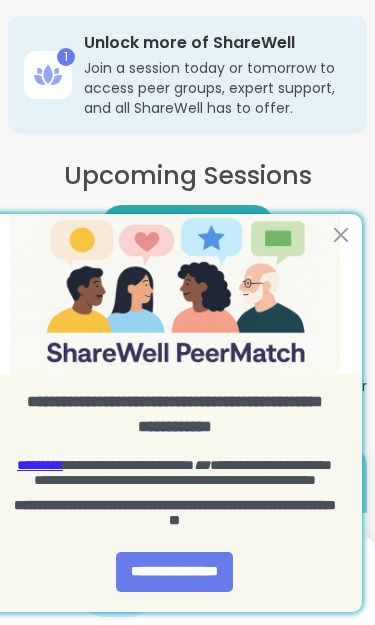 scroll, scrollTop: 0, scrollLeft: 0, axis: both 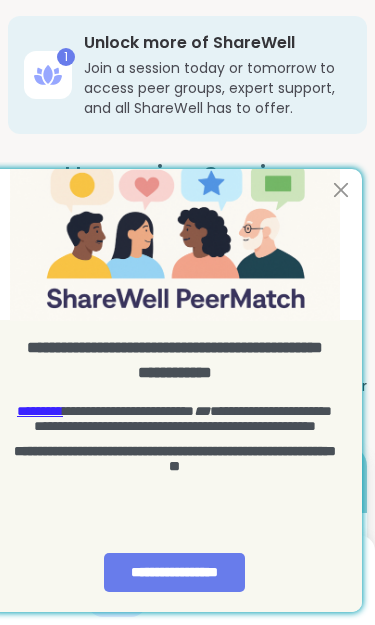 click on "**********" at bounding box center (175, 572) 